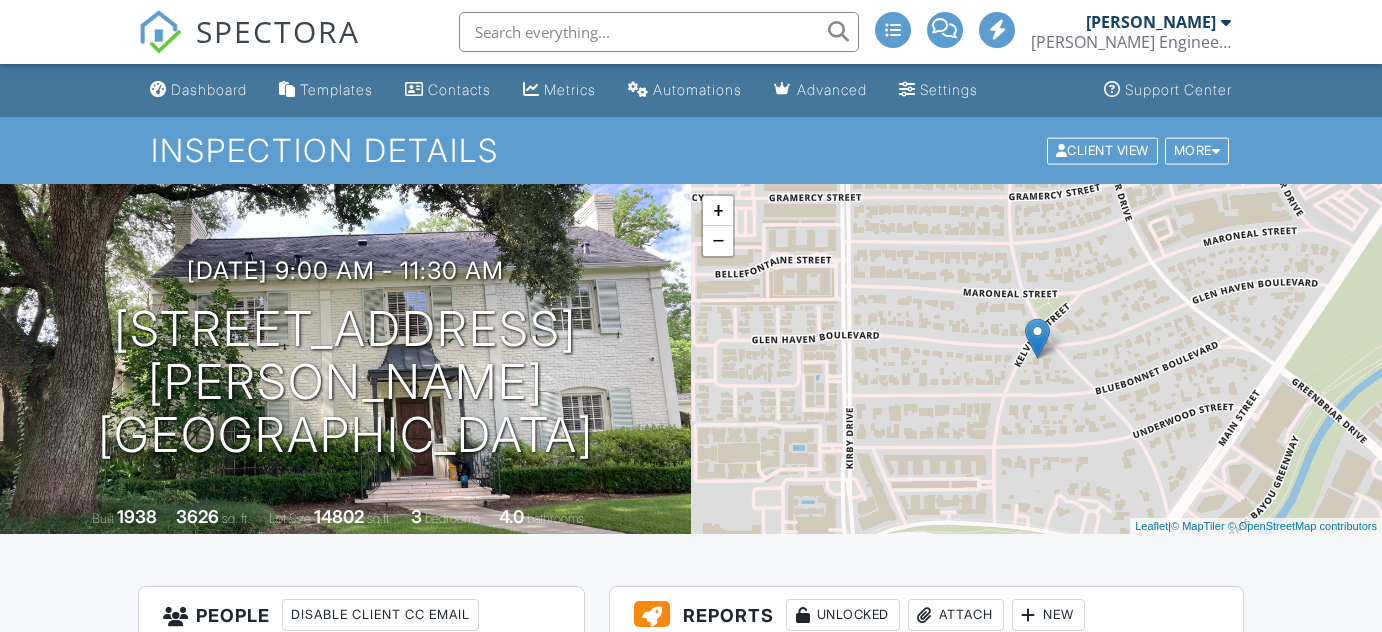 scroll, scrollTop: 393, scrollLeft: 0, axis: vertical 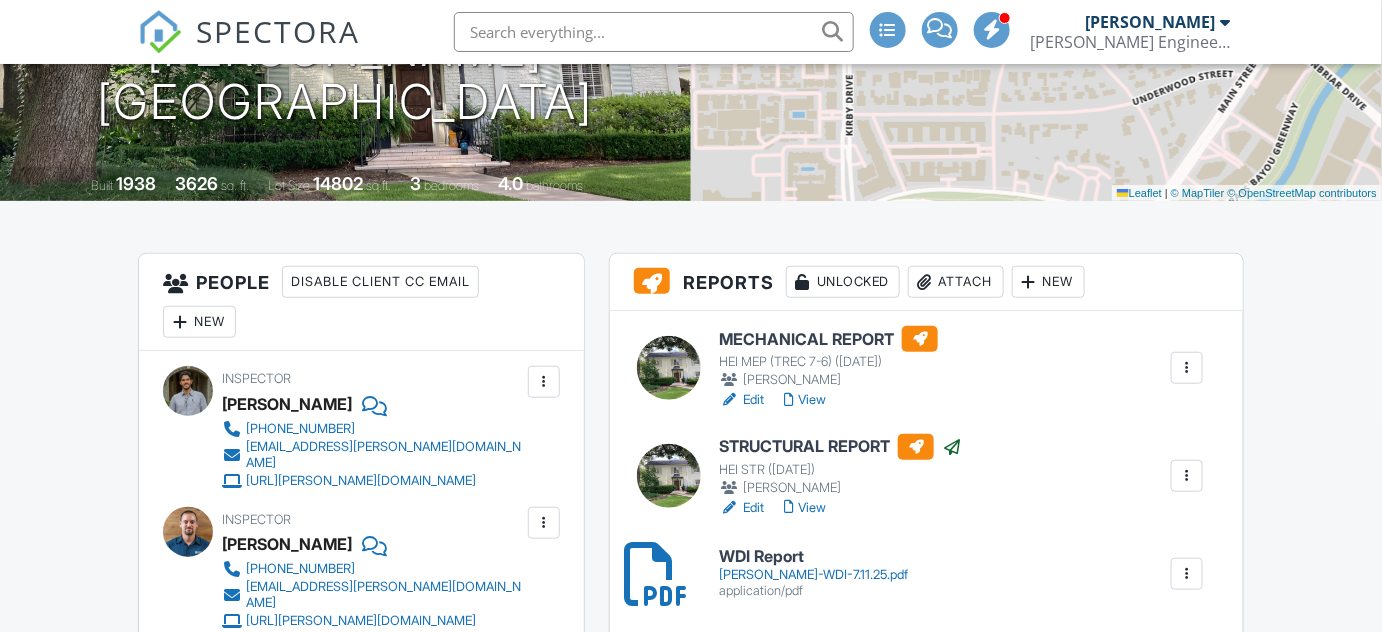 click on "View" at bounding box center [805, 400] 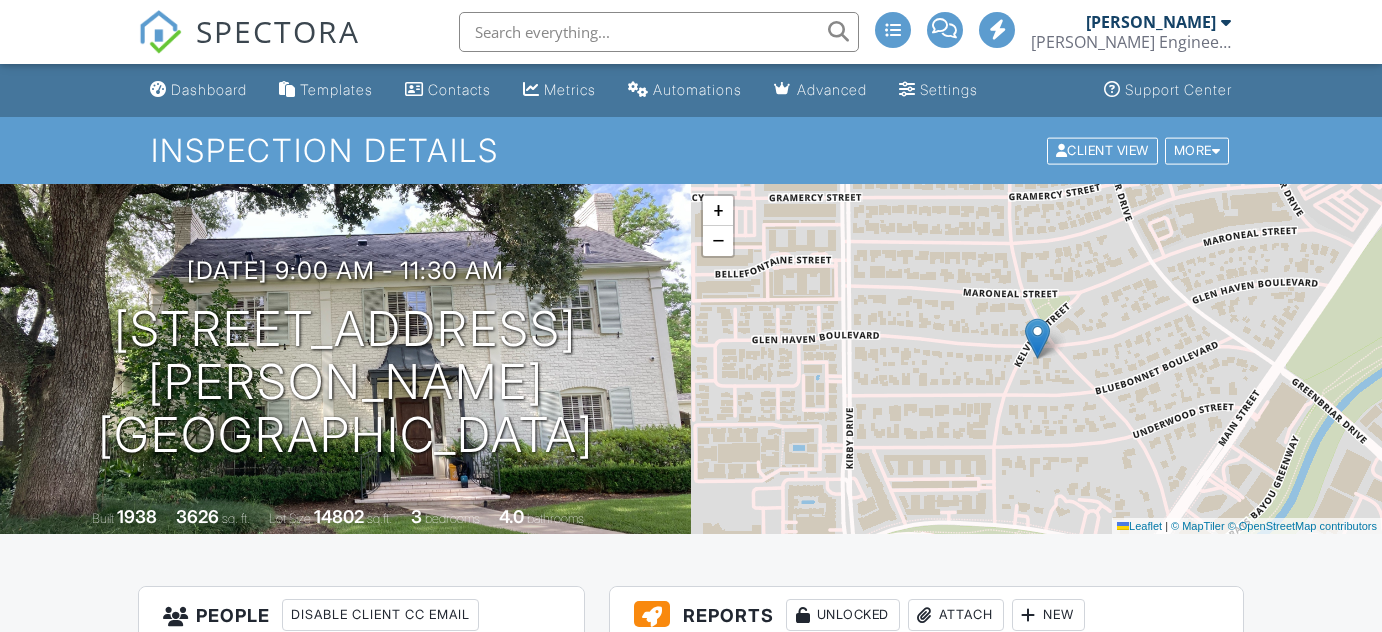 scroll, scrollTop: 393, scrollLeft: 0, axis: vertical 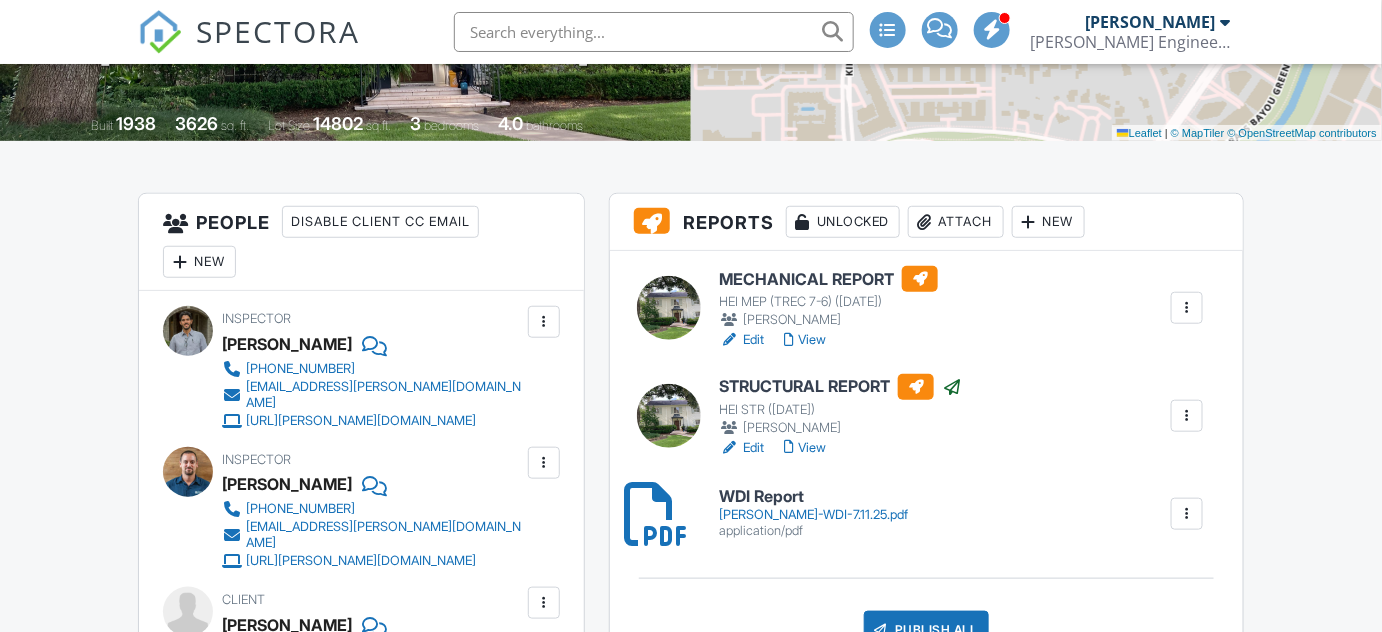 click on "View" at bounding box center [805, 340] 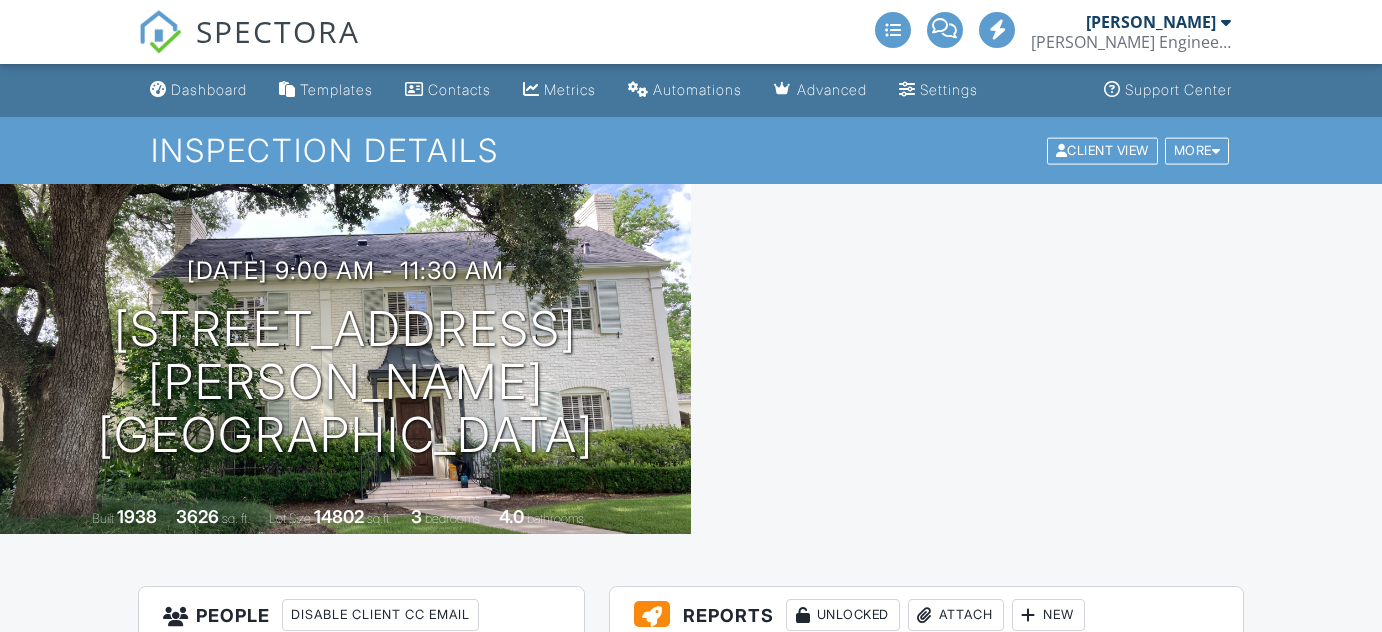 scroll, scrollTop: 0, scrollLeft: 0, axis: both 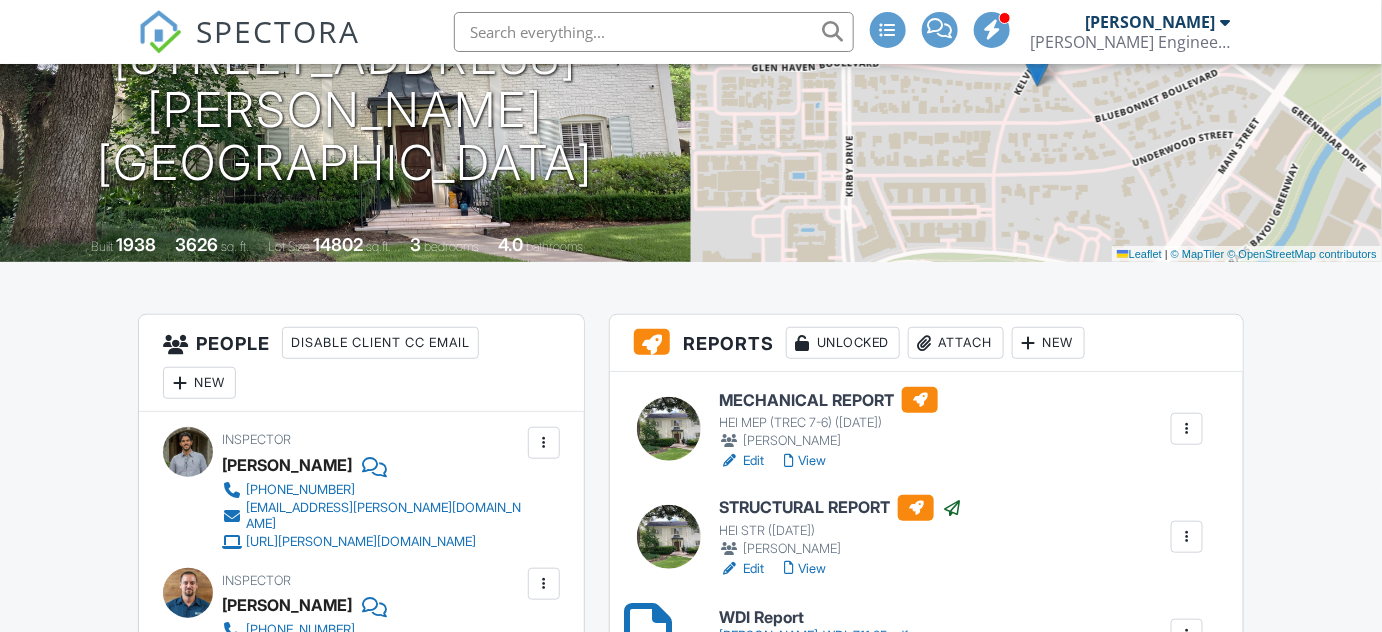 click at bounding box center [1187, 429] 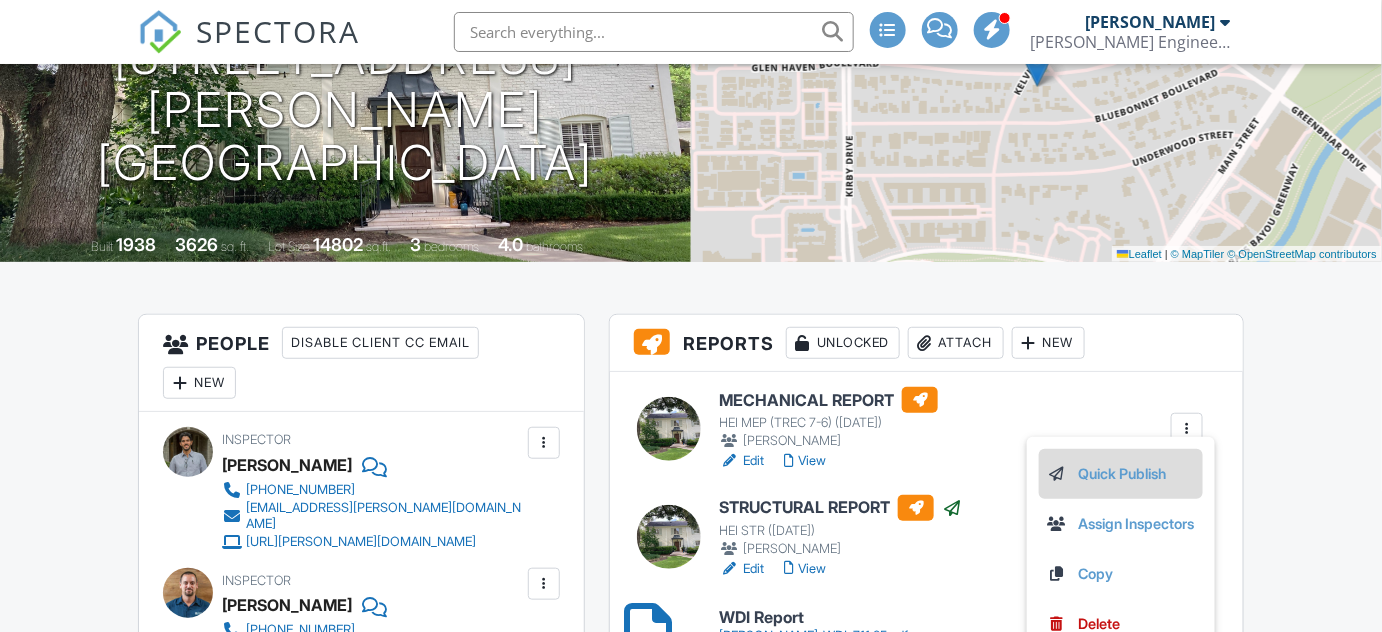 click on "Quick Publish" at bounding box center (1121, 474) 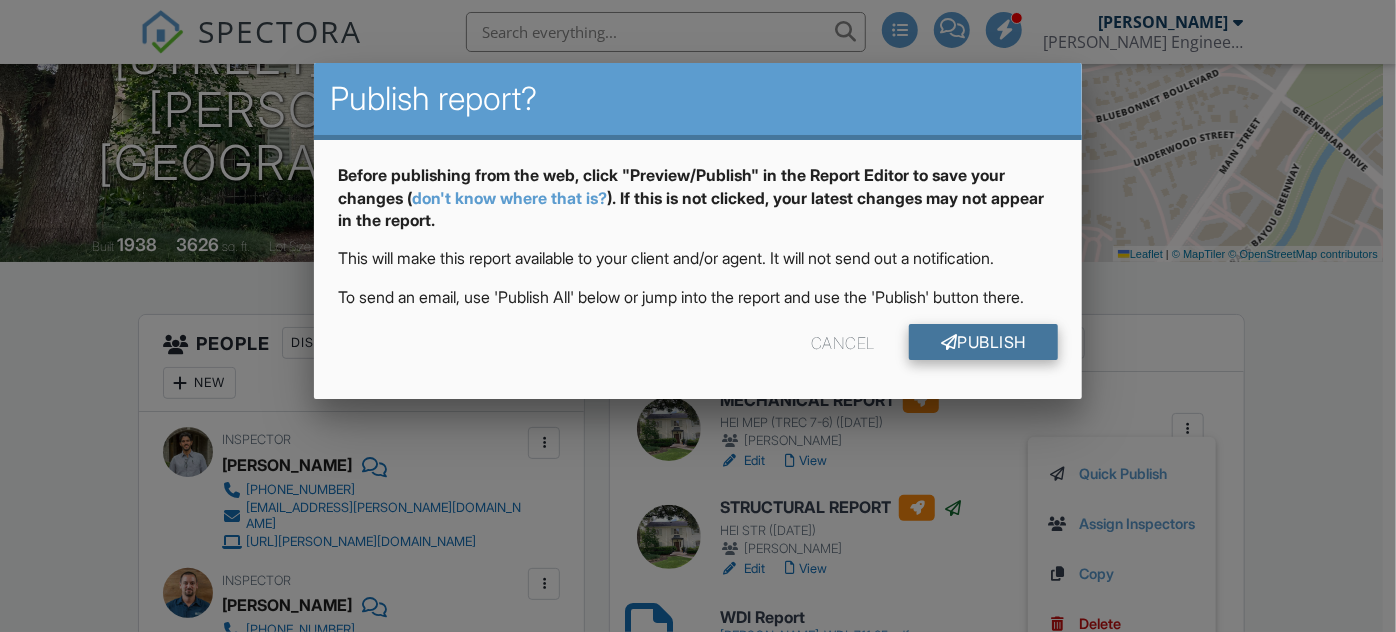 click on "Publish" at bounding box center [983, 342] 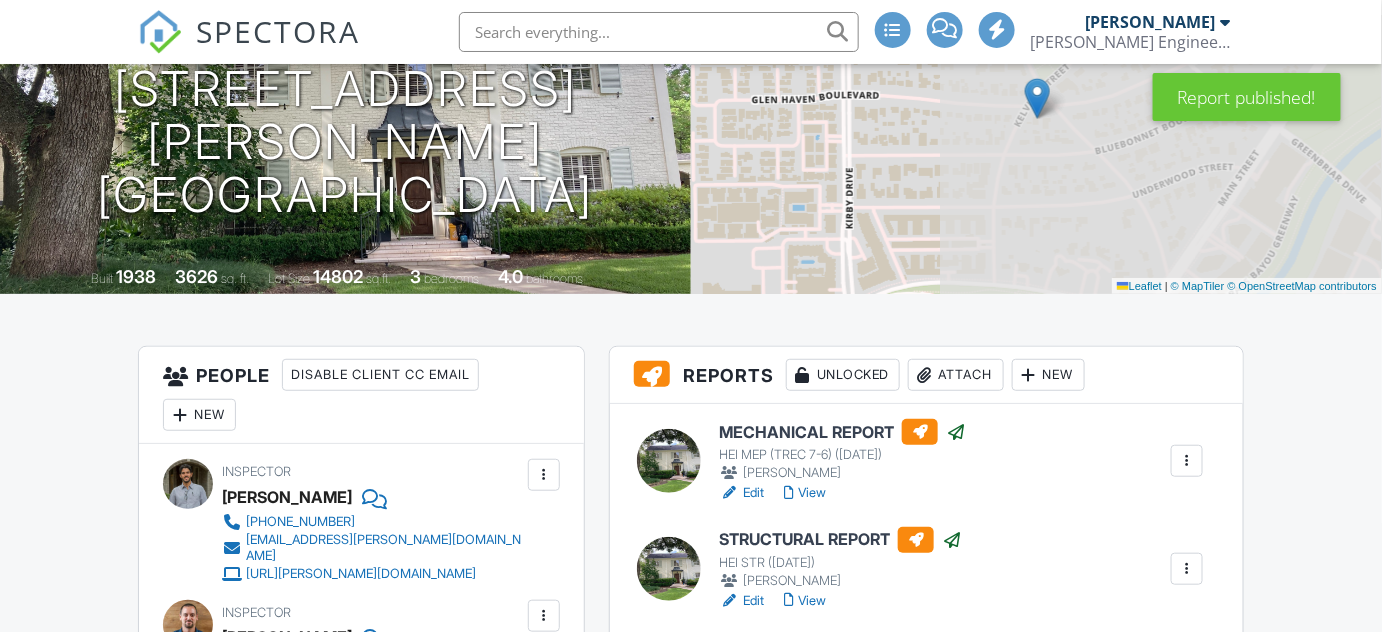 scroll, scrollTop: 302, scrollLeft: 0, axis: vertical 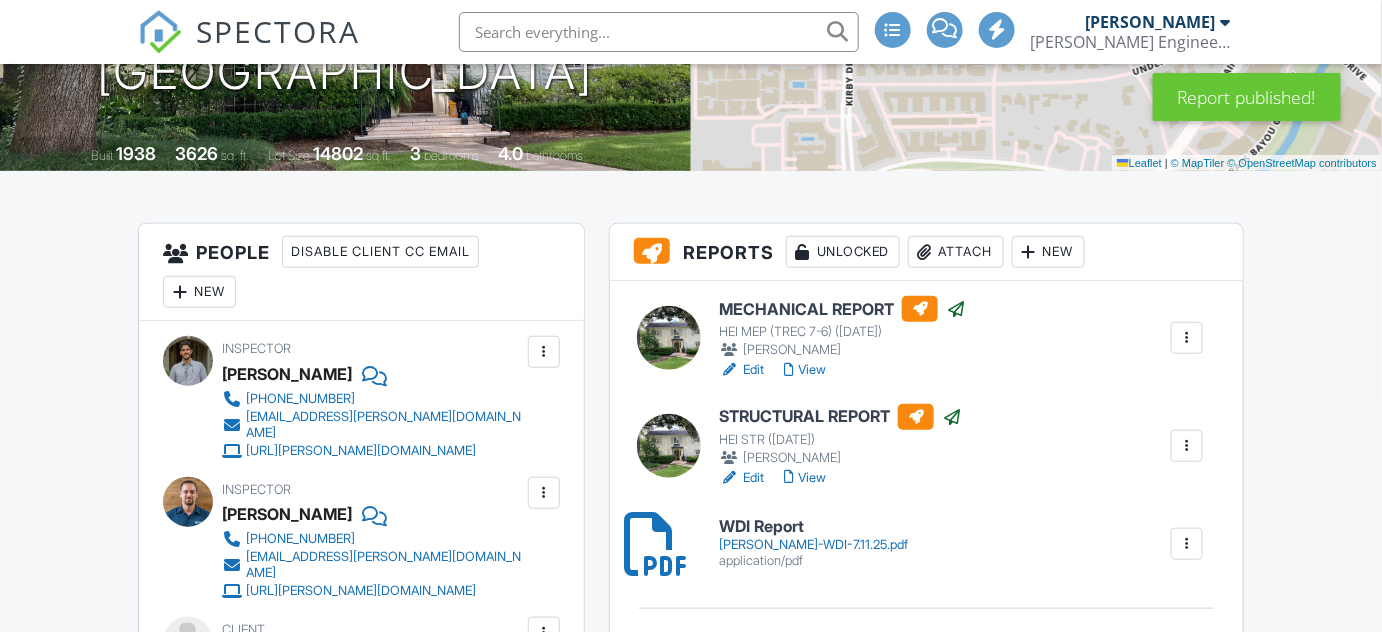 click on "View" at bounding box center [805, 370] 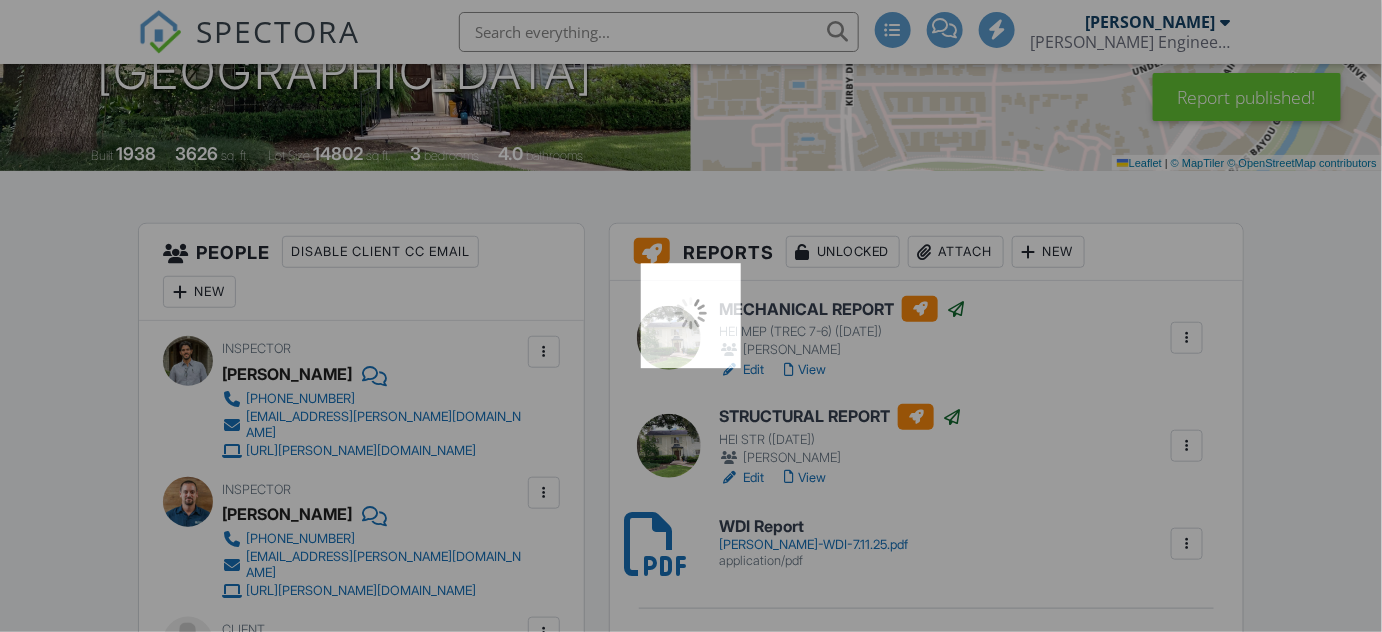 scroll, scrollTop: 0, scrollLeft: 0, axis: both 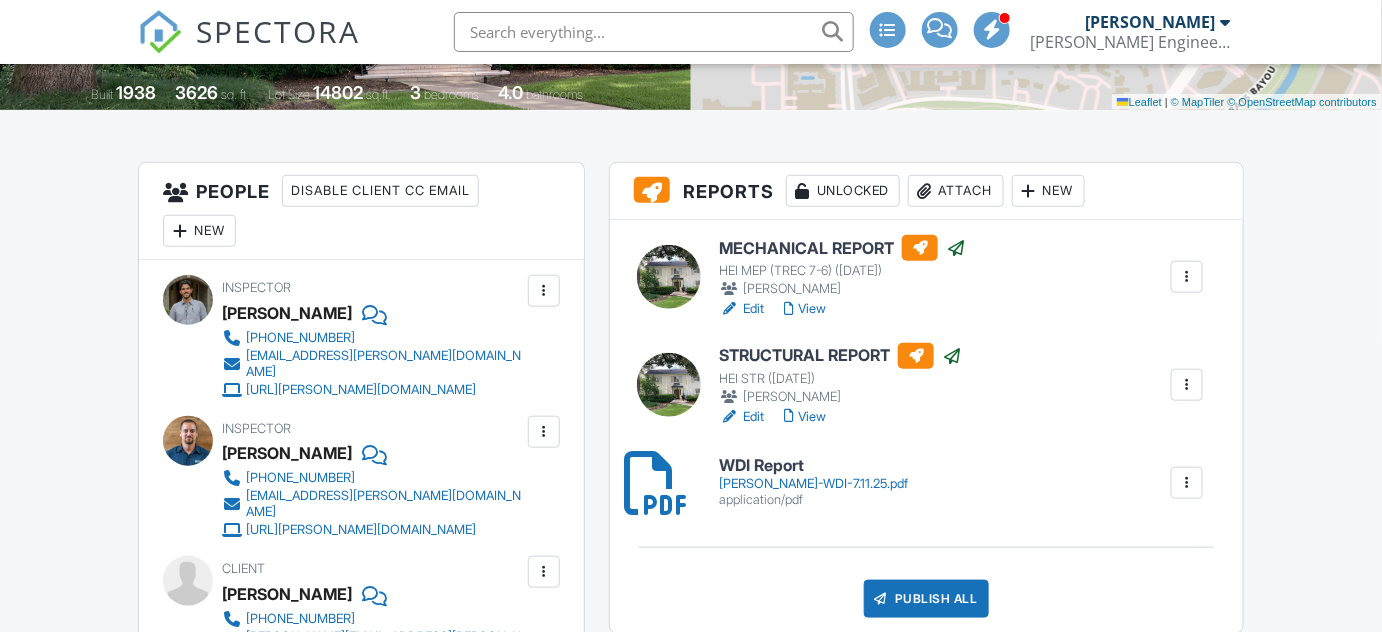 click on "Publish All" at bounding box center [926, 599] 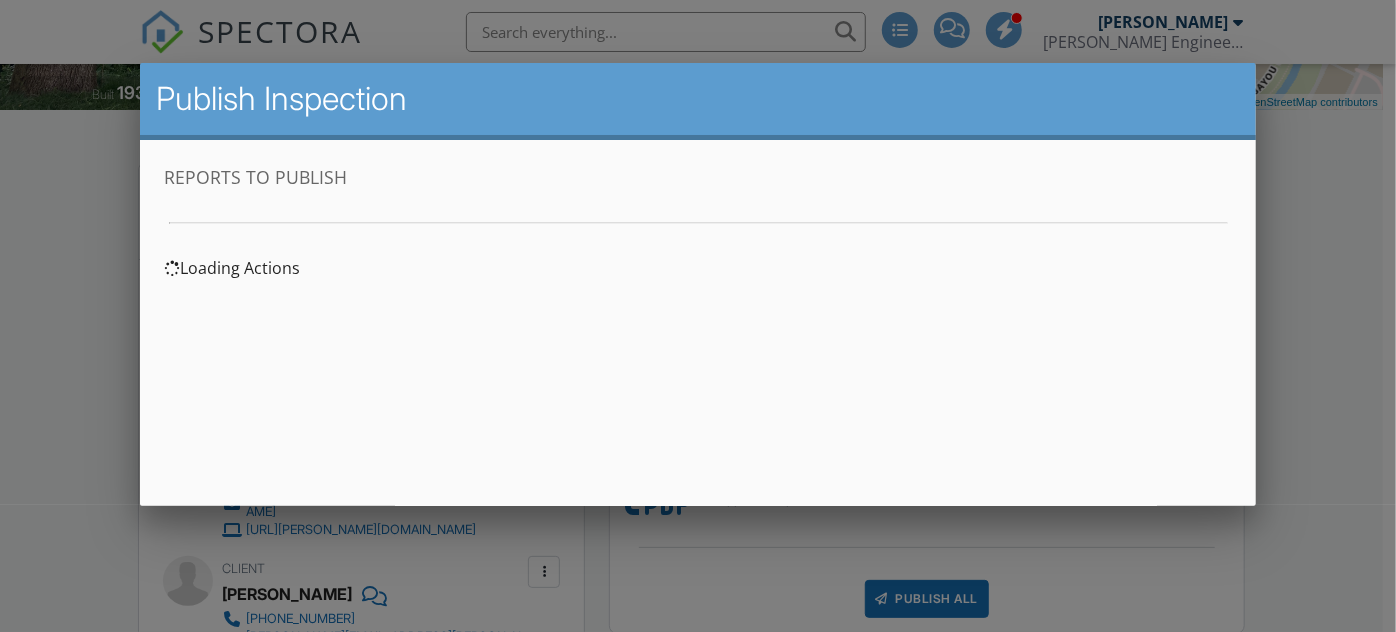 scroll, scrollTop: 0, scrollLeft: 0, axis: both 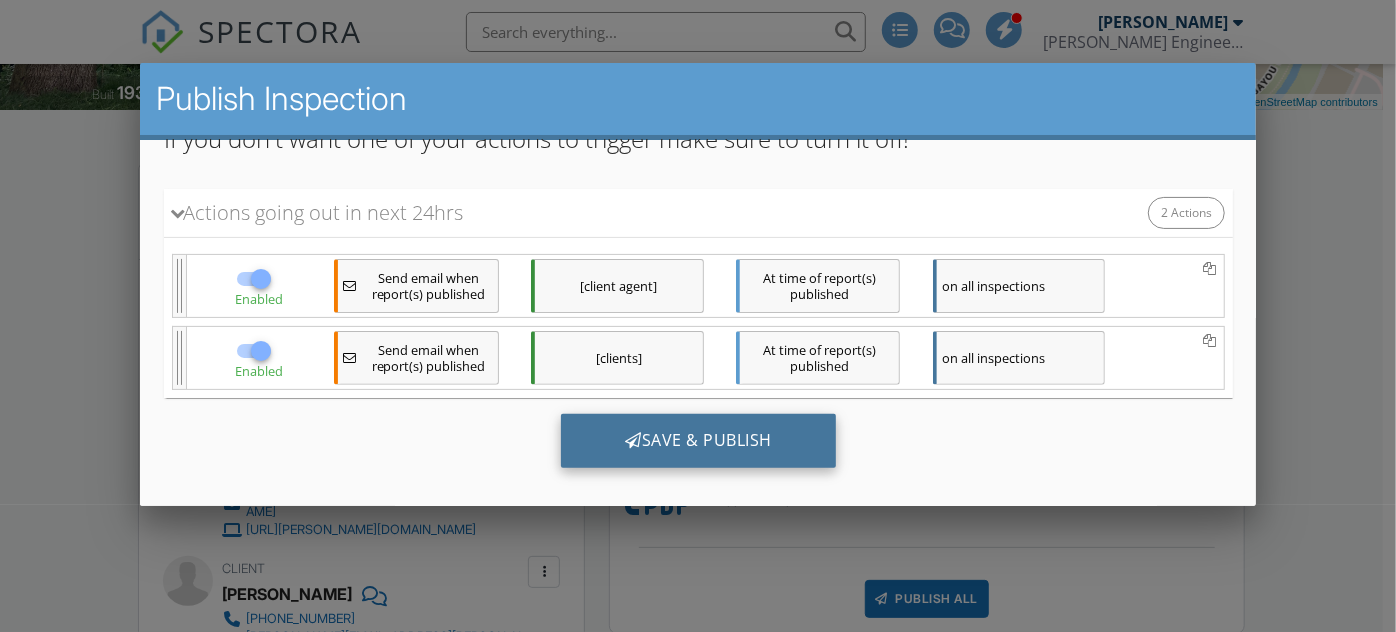 click on "Save & Publish" at bounding box center (697, 441) 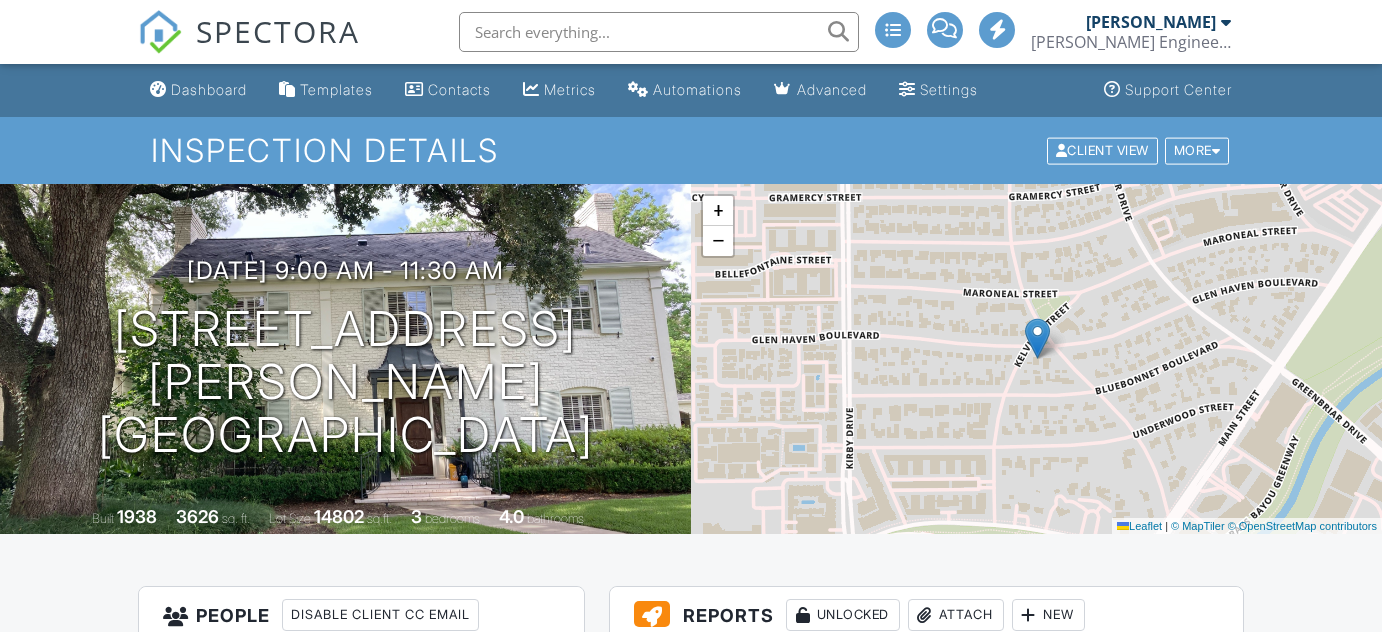 scroll, scrollTop: 0, scrollLeft: 0, axis: both 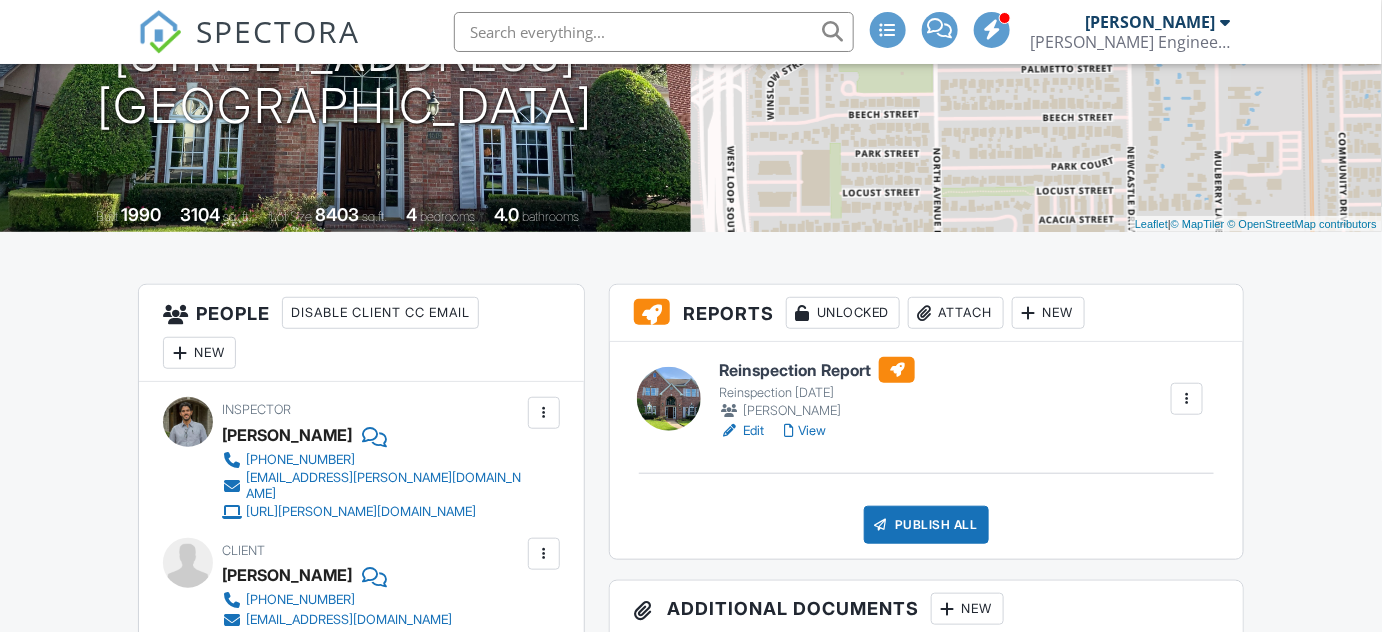 click on "View" at bounding box center [805, 431] 